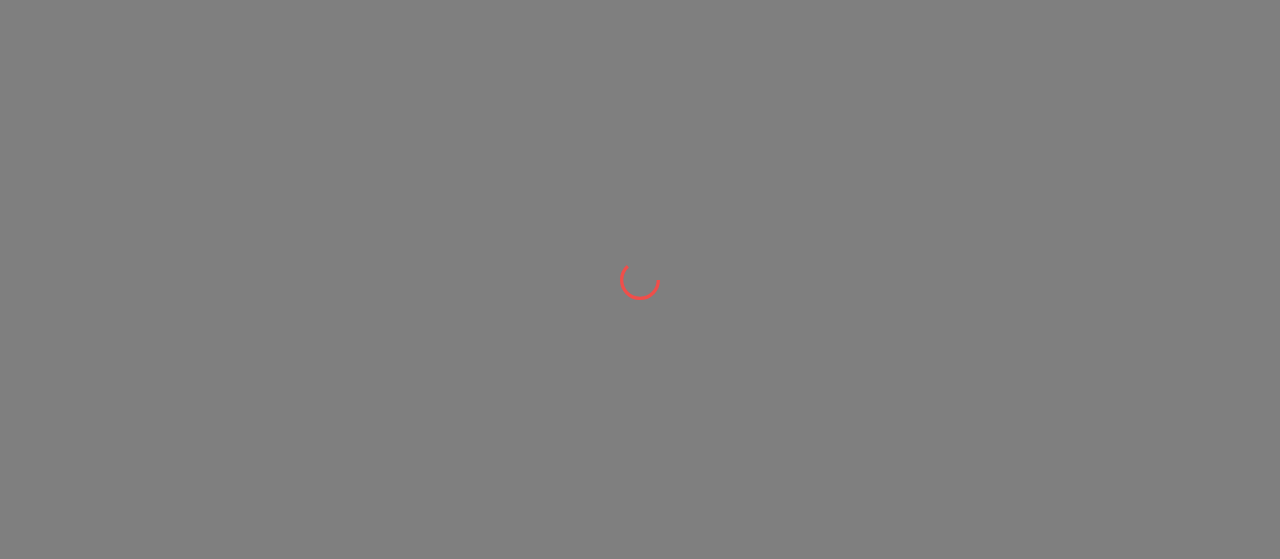 scroll, scrollTop: 0, scrollLeft: 0, axis: both 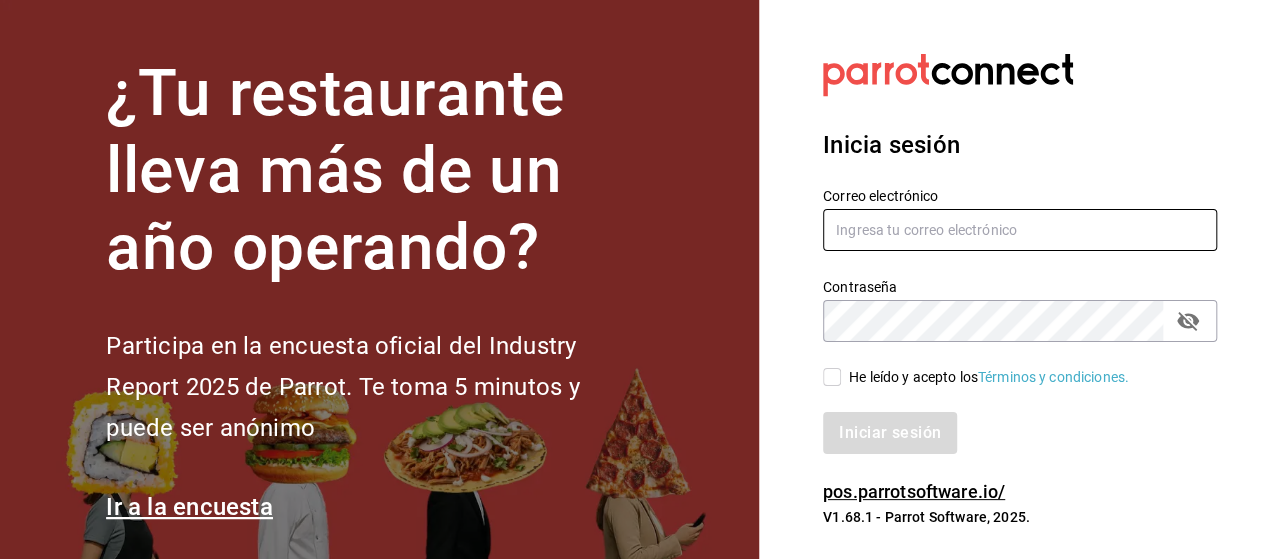 type on "[USERNAME]@[DOMAIN]" 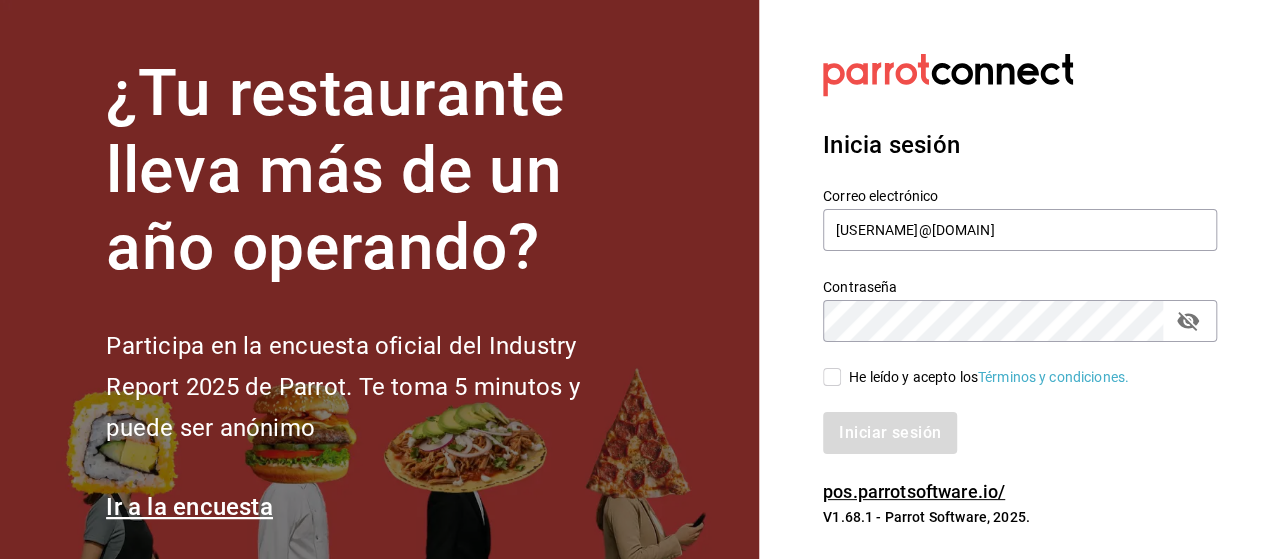 click on "He leído y acepto los  Términos y condiciones." at bounding box center [832, 377] 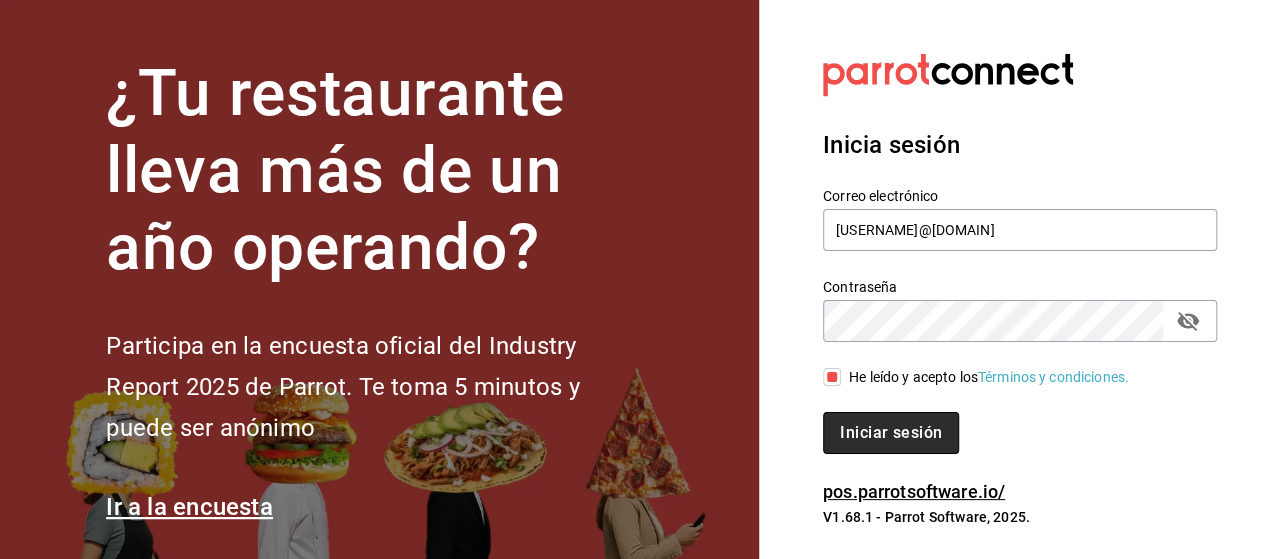 click on "Iniciar sesión" at bounding box center [891, 433] 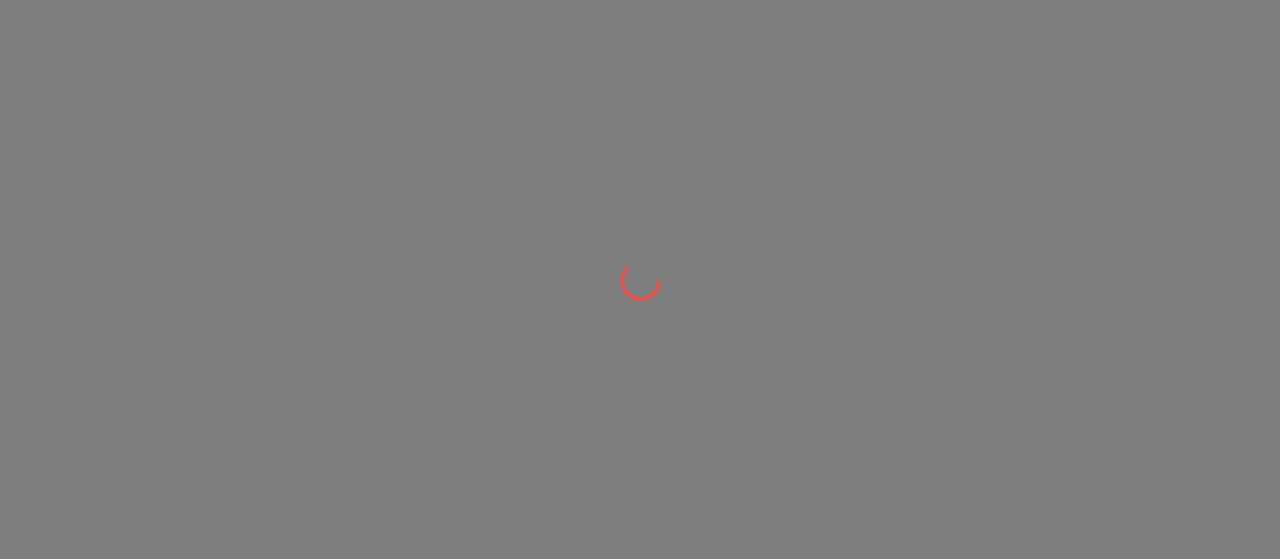 scroll, scrollTop: 0, scrollLeft: 0, axis: both 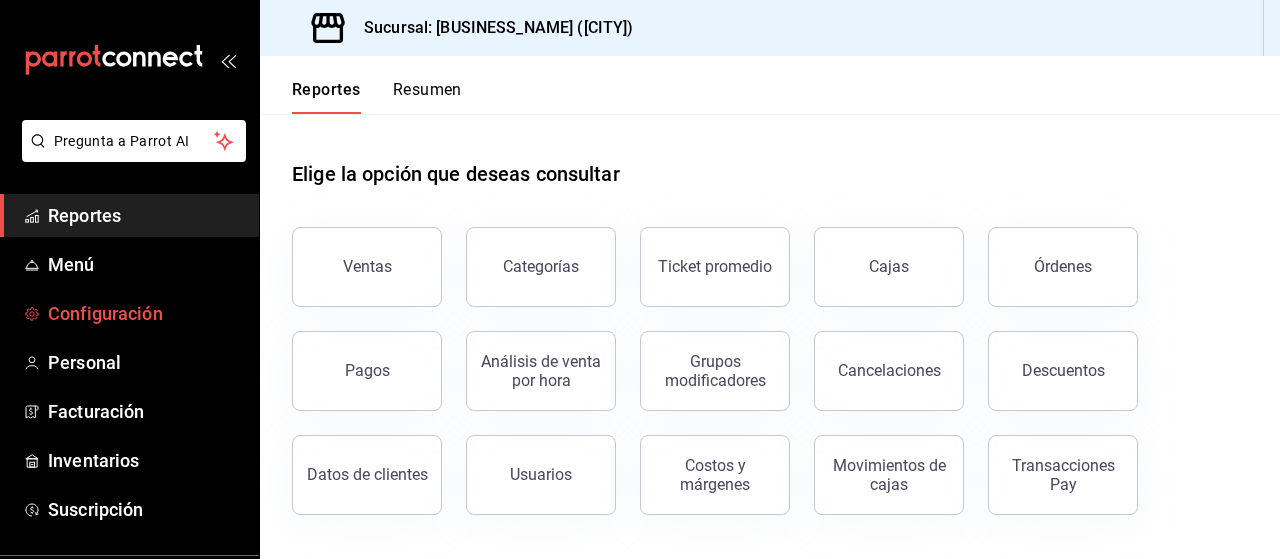 click on "Configuración" at bounding box center (145, 313) 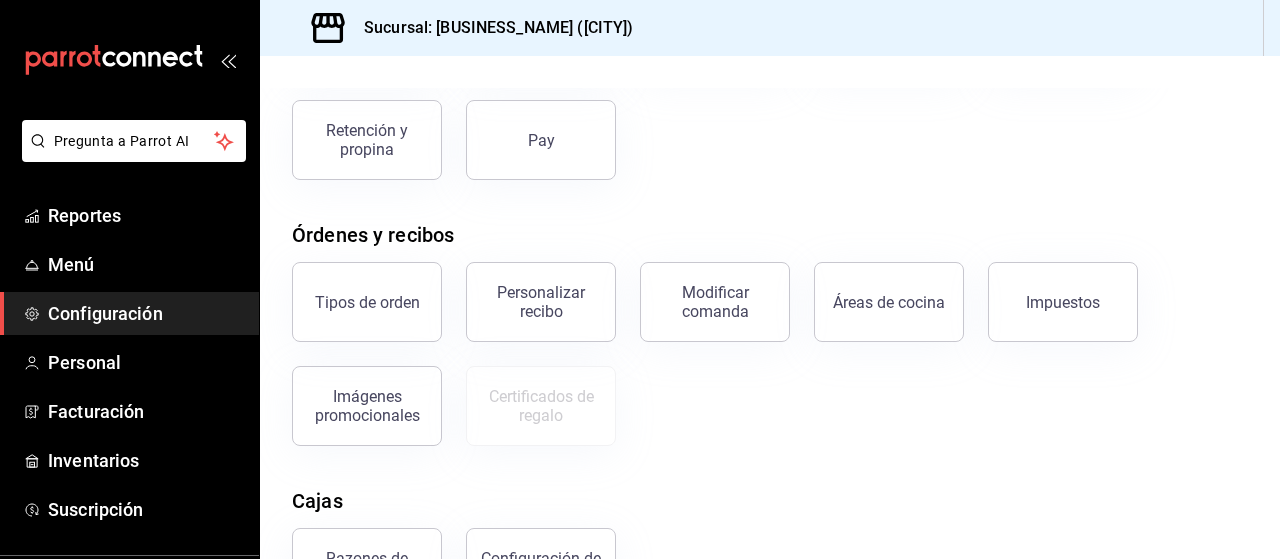 scroll, scrollTop: 193, scrollLeft: 0, axis: vertical 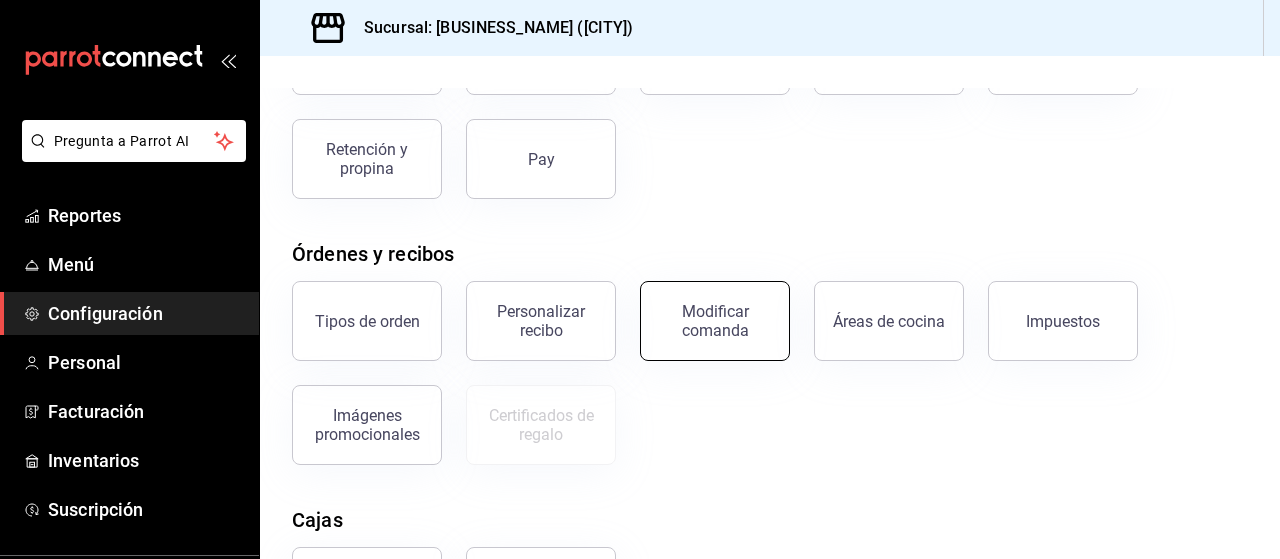 click on "Modificar comanda" at bounding box center [715, 321] 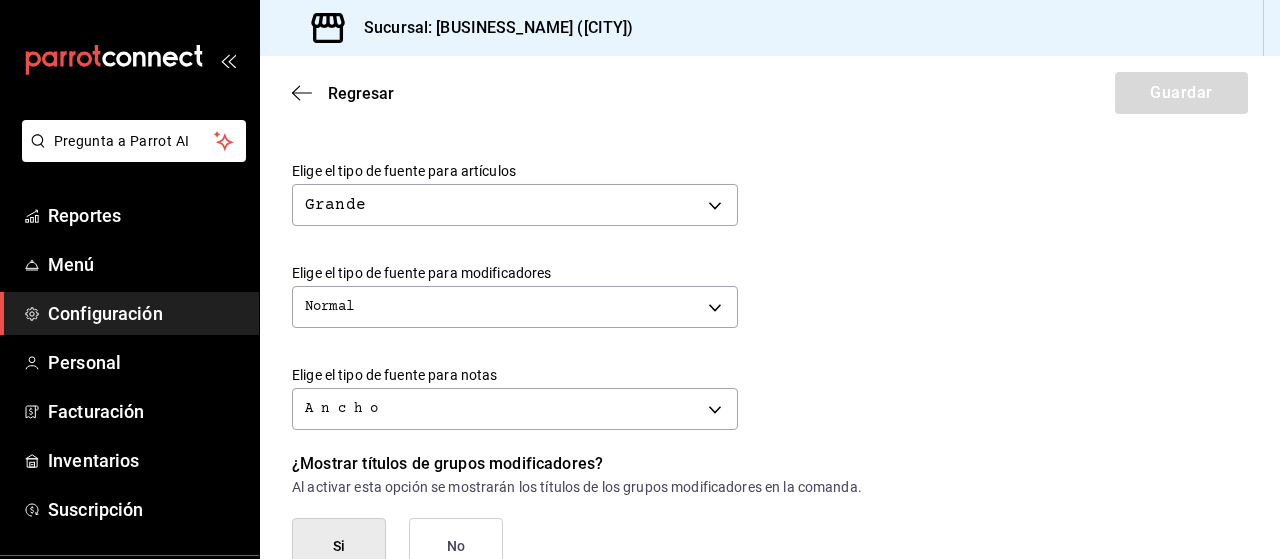 scroll, scrollTop: 776, scrollLeft: 0, axis: vertical 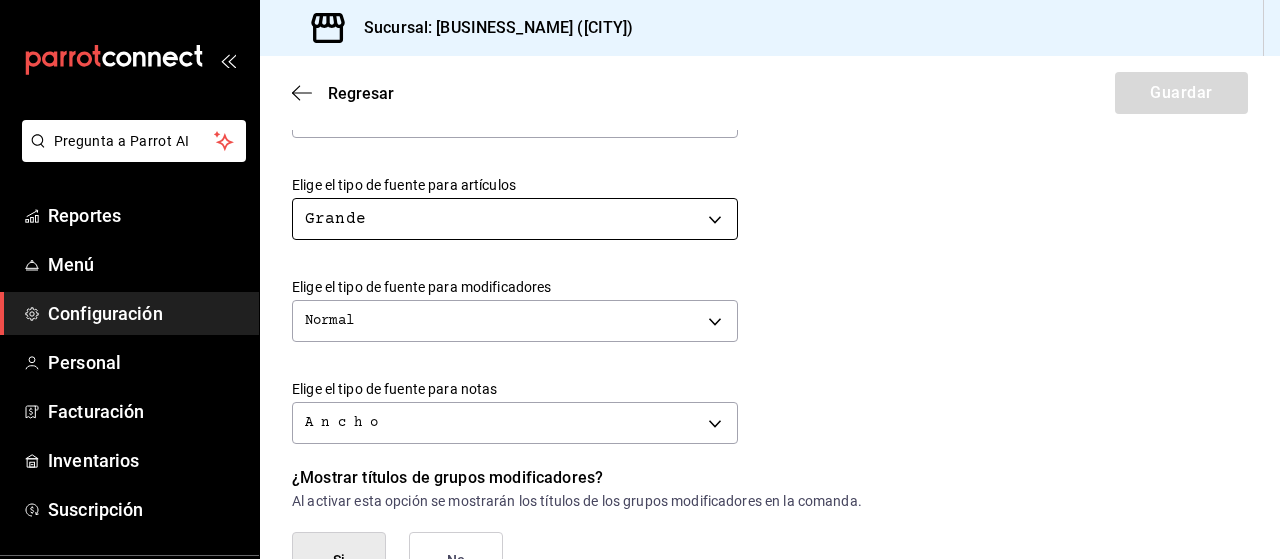 click on "Pregunta a Parrot AI Reportes   Menú   Configuración   Personal   Facturación   Inventarios   Suscripción   Ayuda Recomienda Parrot   Daniel Barragán   Sugerir nueva función   Sucursal: La Birrieria 94 (MTY) Regresar Guardar Modificar comanda Personaliza las comandas de tu cocina. Margen Superior Ingresa el número de líneas en blanco que se imprimirán antes de comenzar con el contenido 0 Margen Inferior Ingresa el número de líneas en blanco que se imprimirán después de terminar con el contenido 0 Espacio entre artículos Ingresa el número de líneas en blanco que se imprimirán entre artículos 0 Elige el tipo de fuente para la marca Normal NORMAL Elige el tipo de fuente para el número de orden Negritas   BOLD Elige el tipo de fuente para tipo de orden Normal   NORMAL Elige el tipo de fuente para artículos Grande BIG Elige el tipo de fuente para modificadores Normal NORMAL Elige el tipo de fuente para notas A n c h o WIDE ¿Mostrar títulos de grupos modificadores? Si No Si No Ir a video" at bounding box center (640, 279) 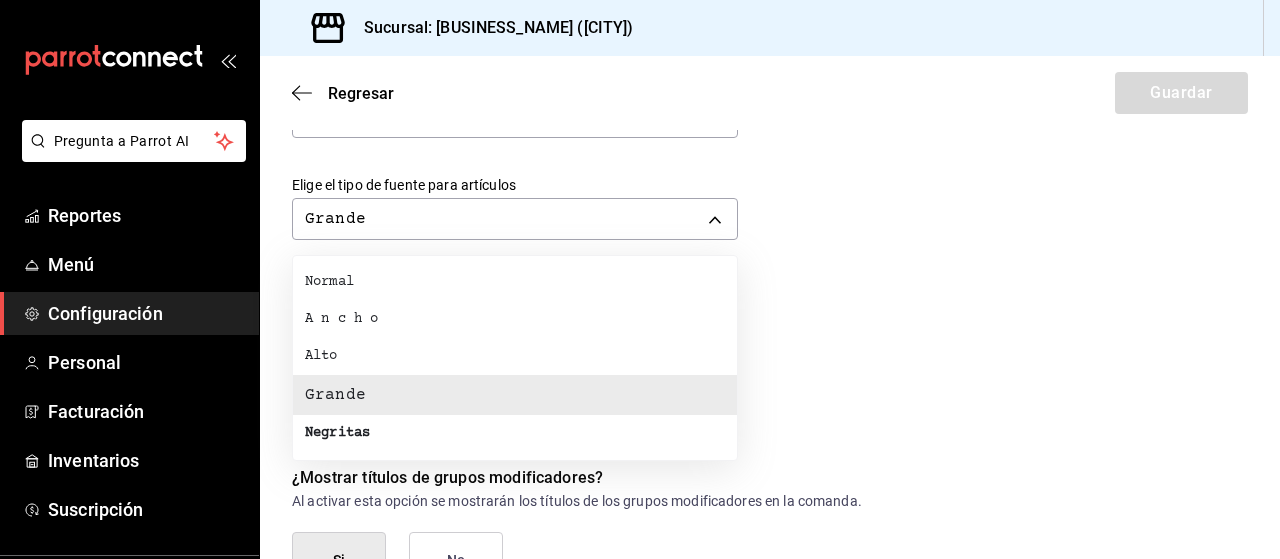 click on "Negritas" at bounding box center [515, 433] 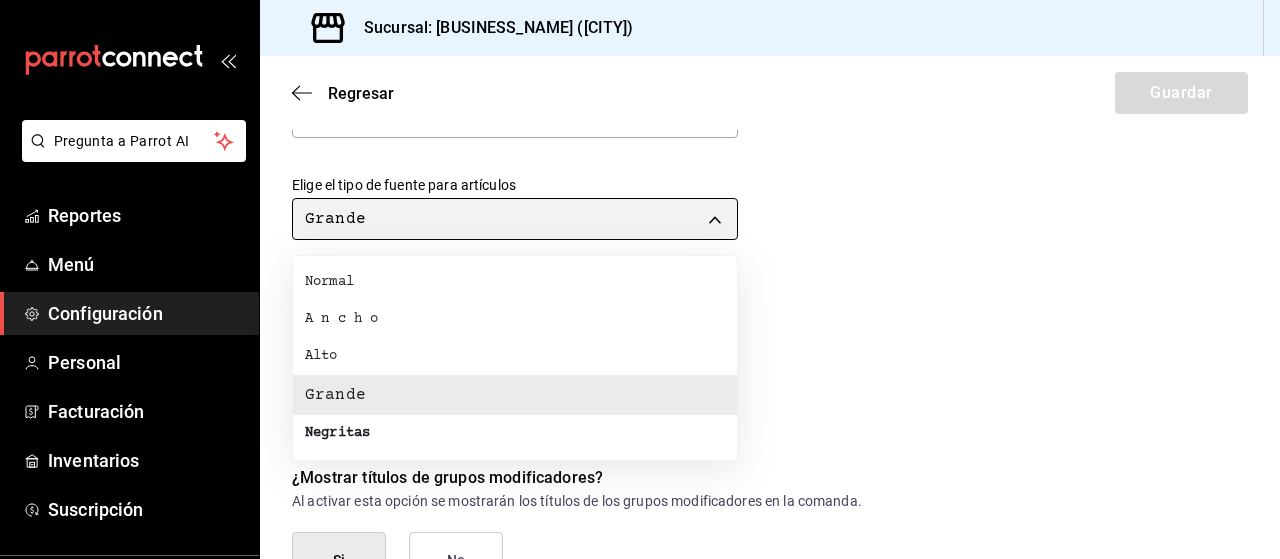 type on "BOLD" 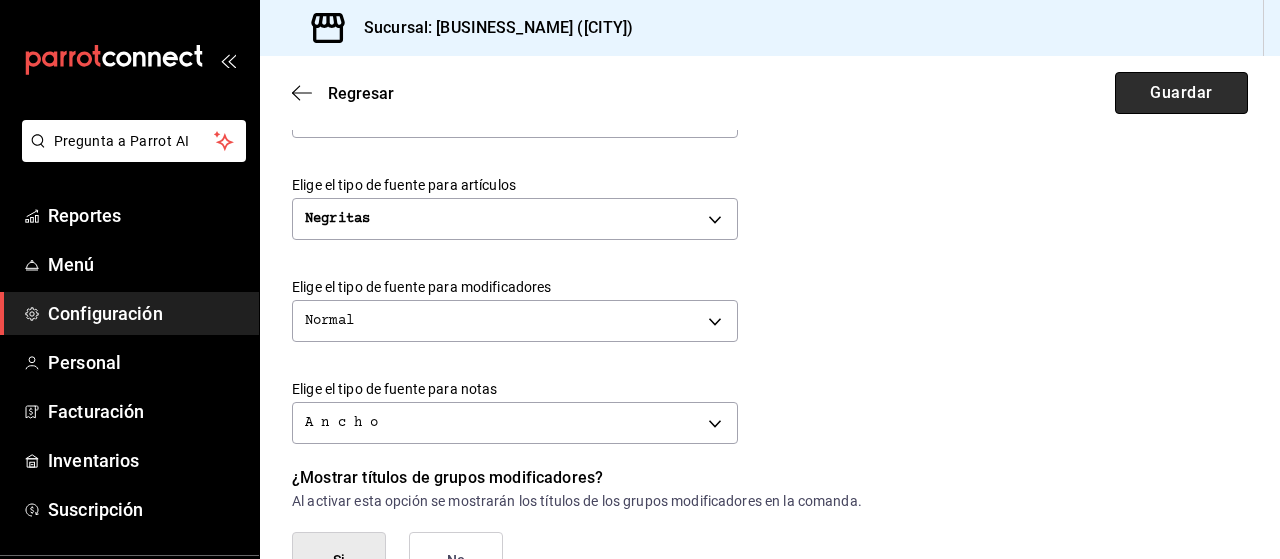 click on "Guardar" at bounding box center [1181, 93] 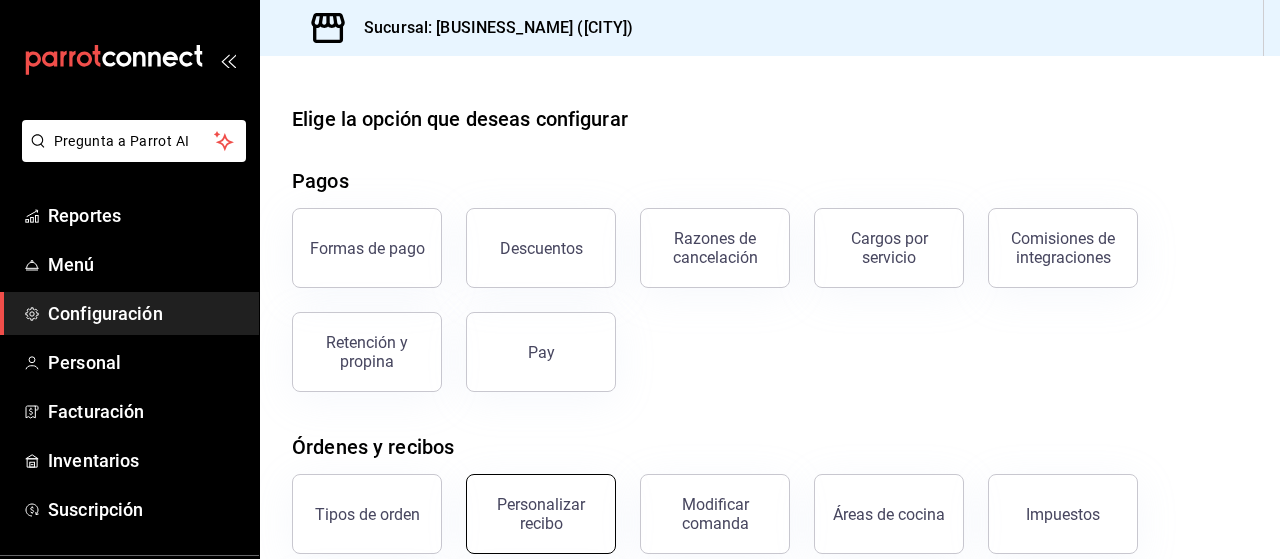 click on "Personalizar recibo" at bounding box center [541, 514] 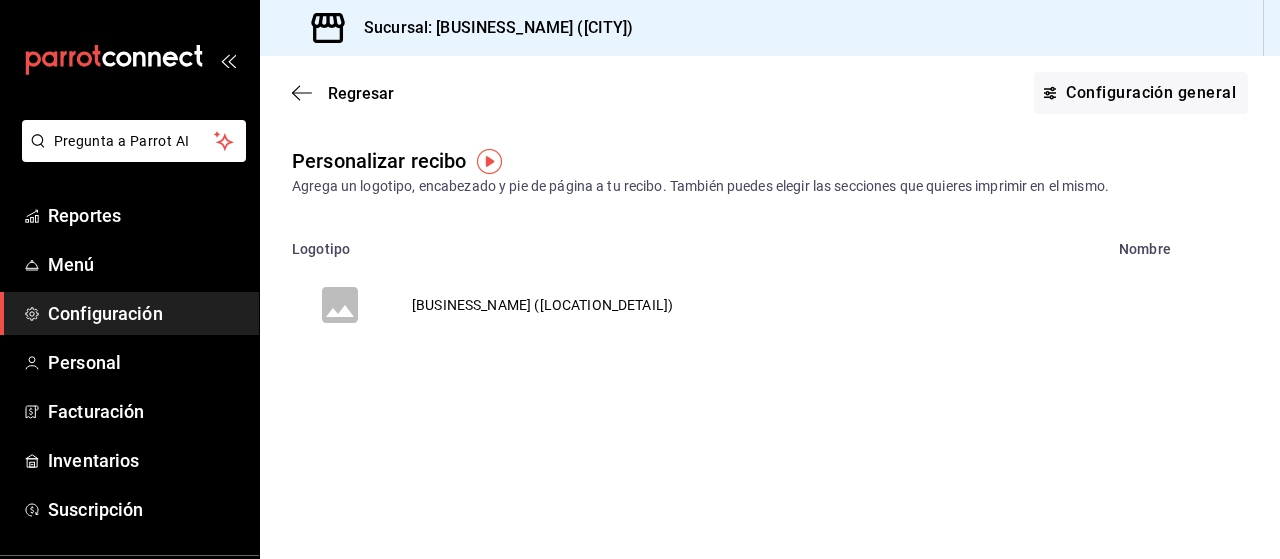 click on "La Birrieria 94 (Tecnológico)" at bounding box center [542, 305] 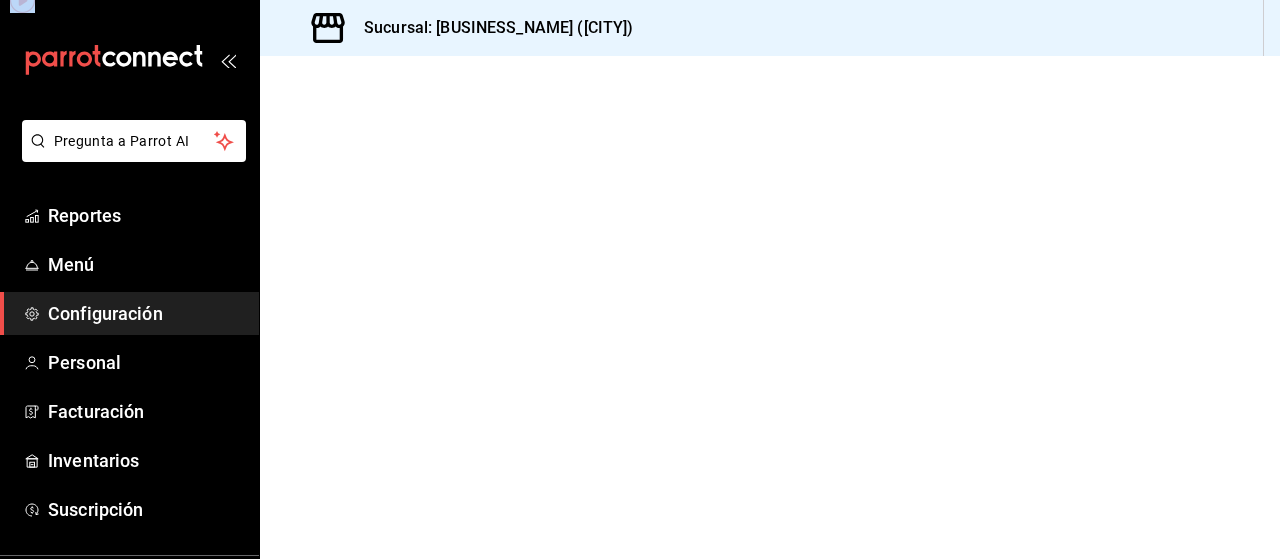 click at bounding box center (770, 307) 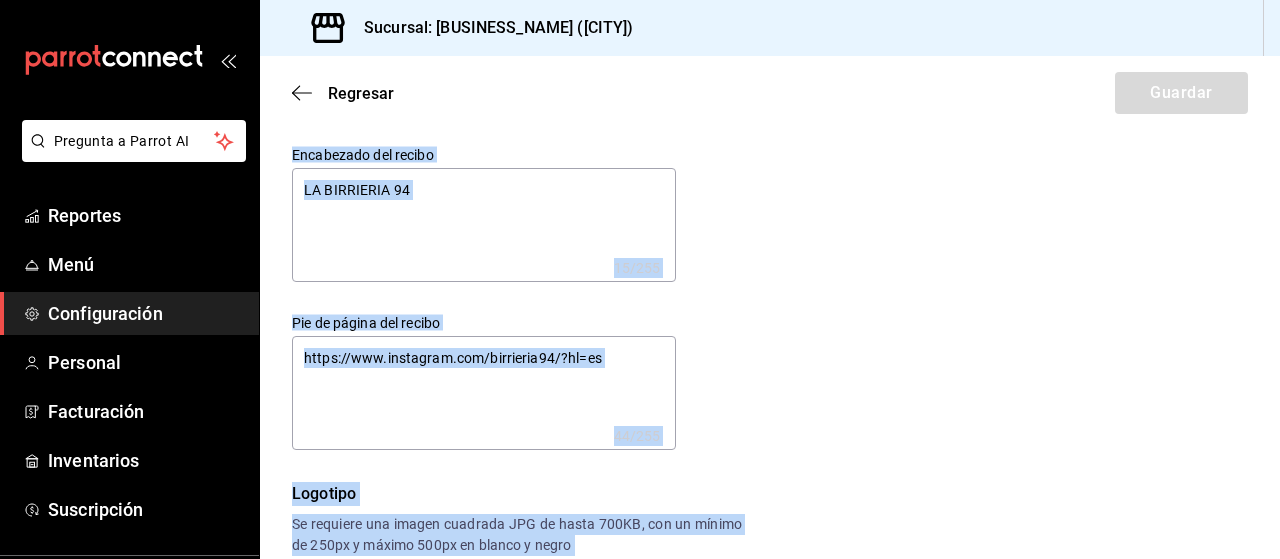 type on "x" 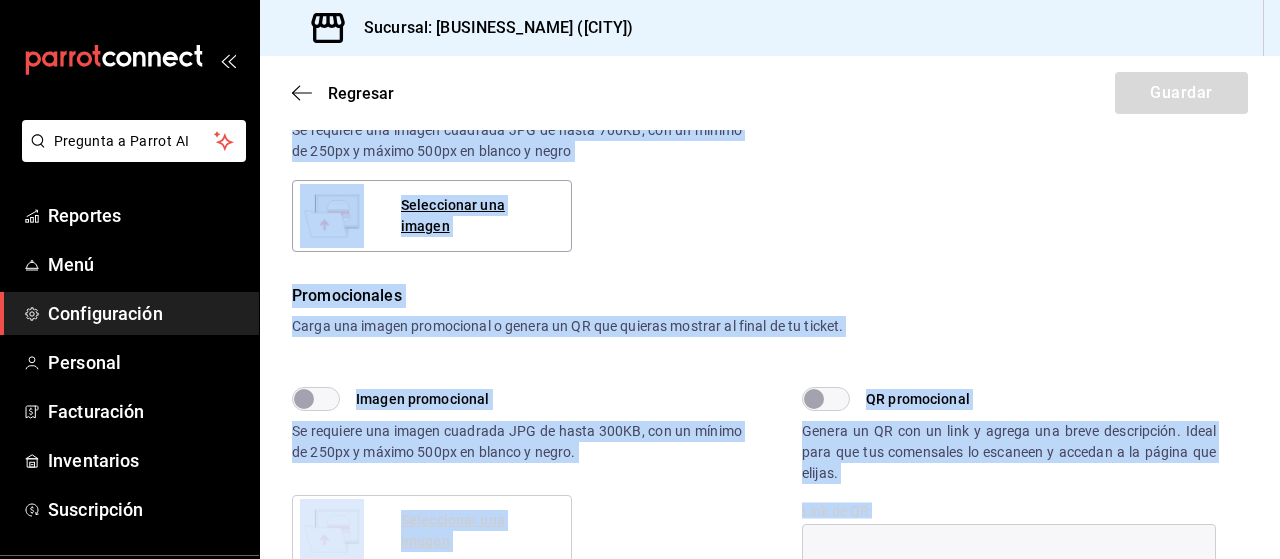 scroll, scrollTop: 399, scrollLeft: 0, axis: vertical 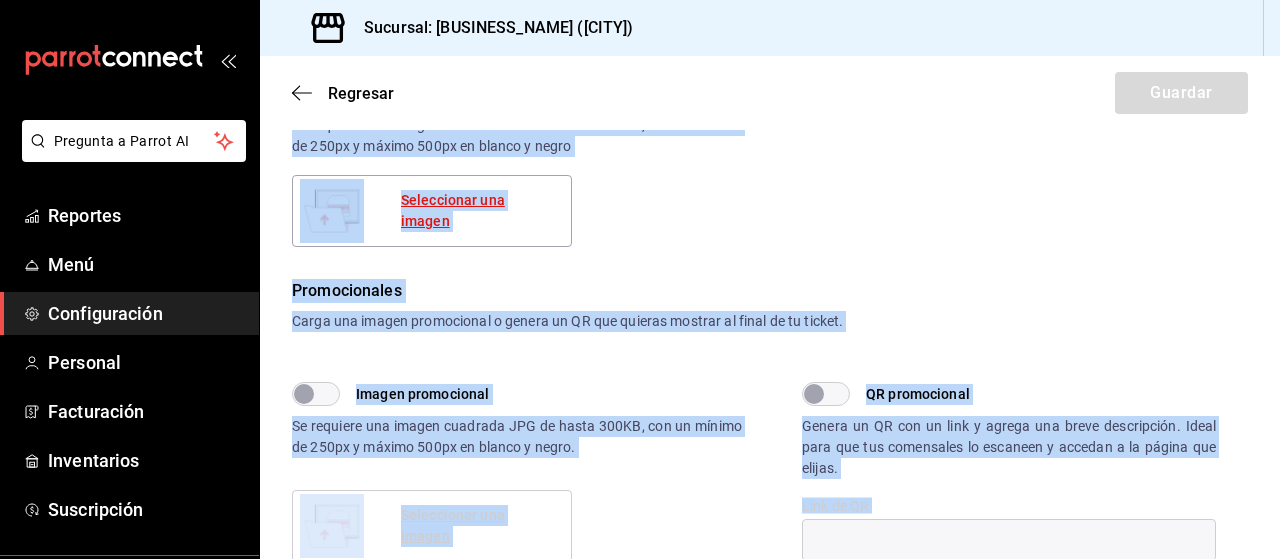 click on "Seleccionar una imagen" at bounding box center (478, 211) 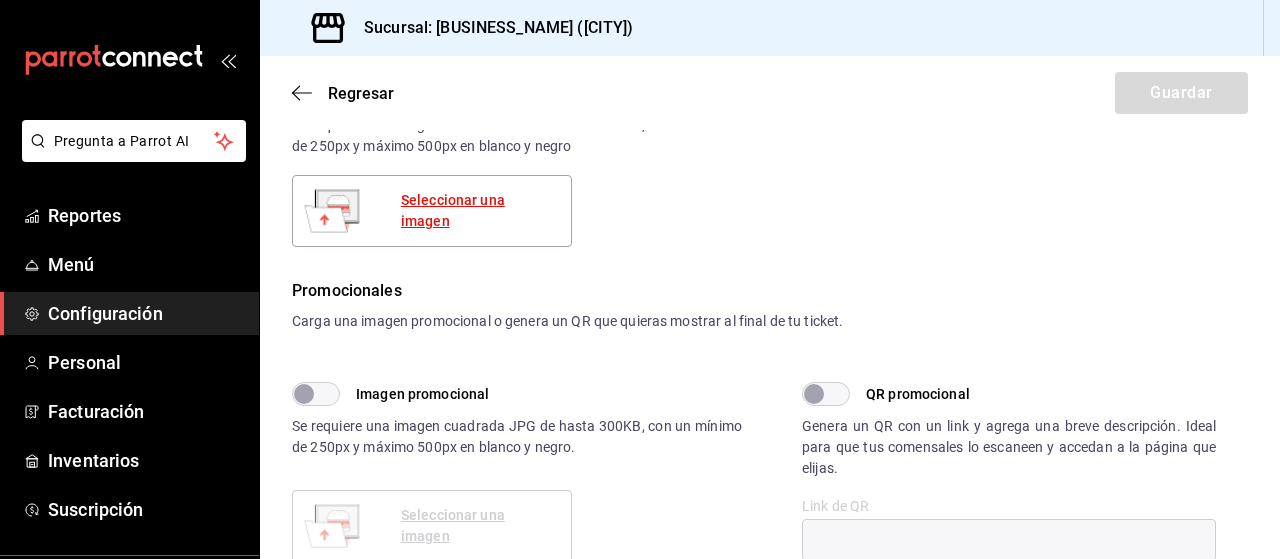 type on "x" 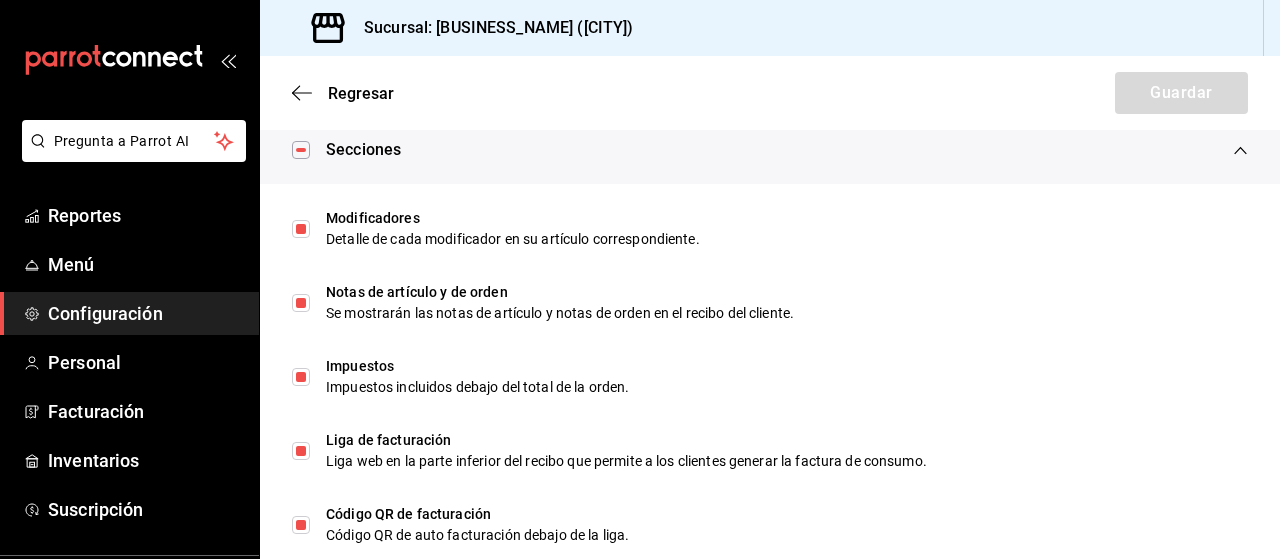 scroll, scrollTop: 1150, scrollLeft: 0, axis: vertical 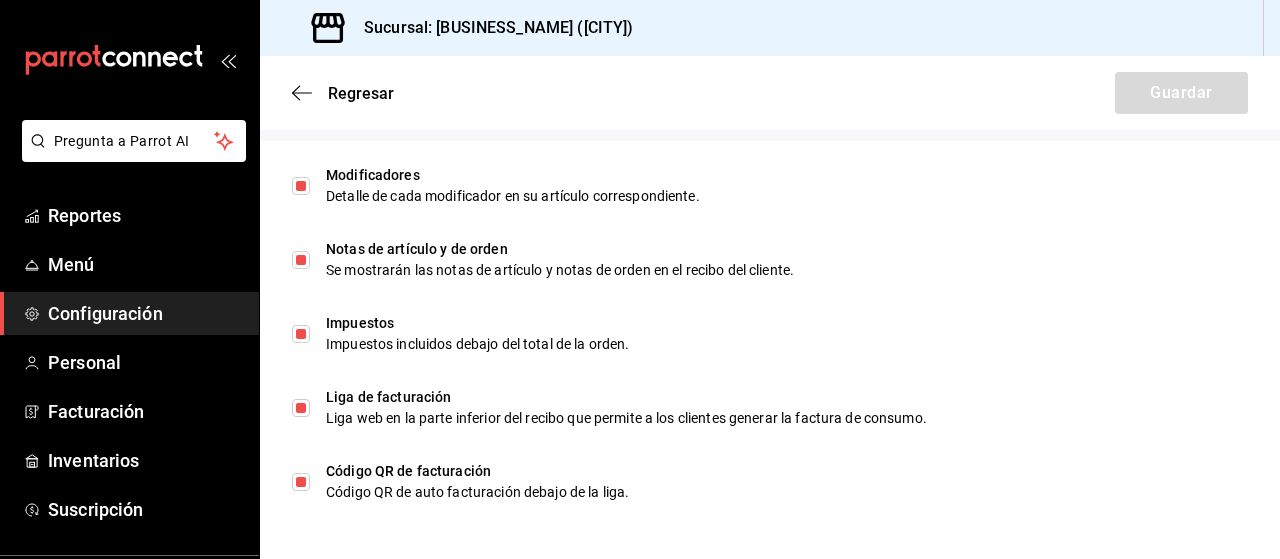 click on "Configuración" at bounding box center (145, 313) 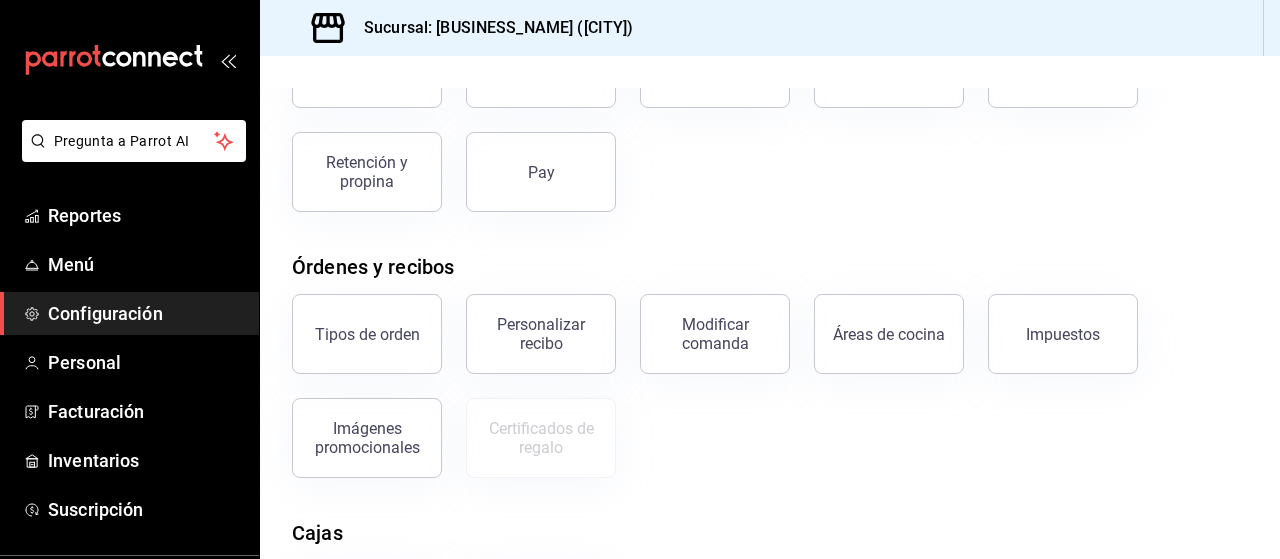 scroll, scrollTop: 198, scrollLeft: 0, axis: vertical 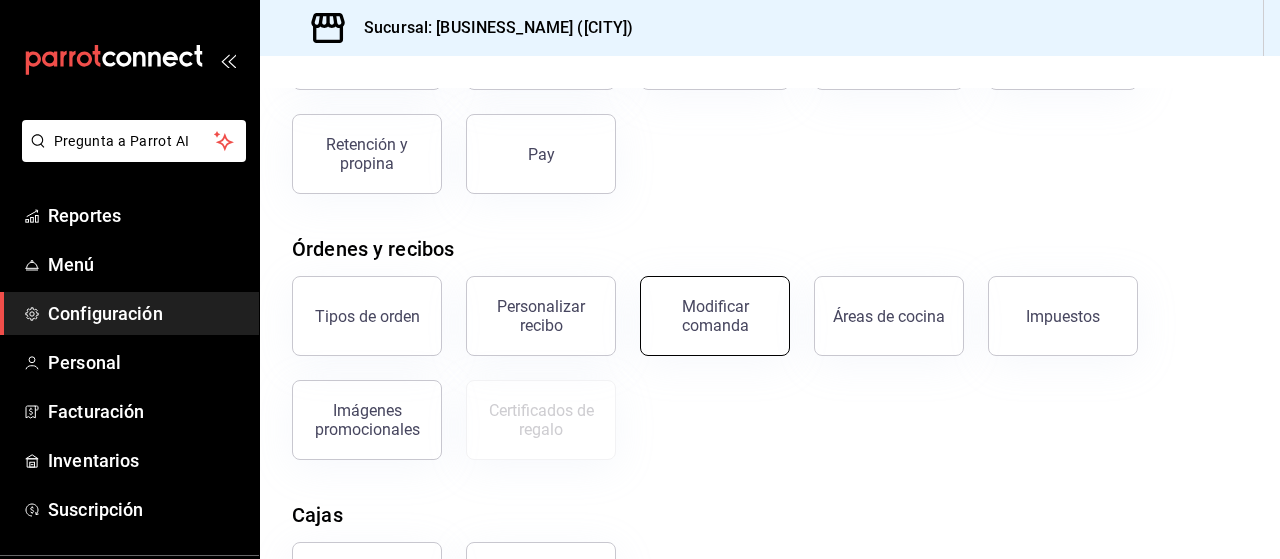 click on "Modificar comanda" at bounding box center (715, 316) 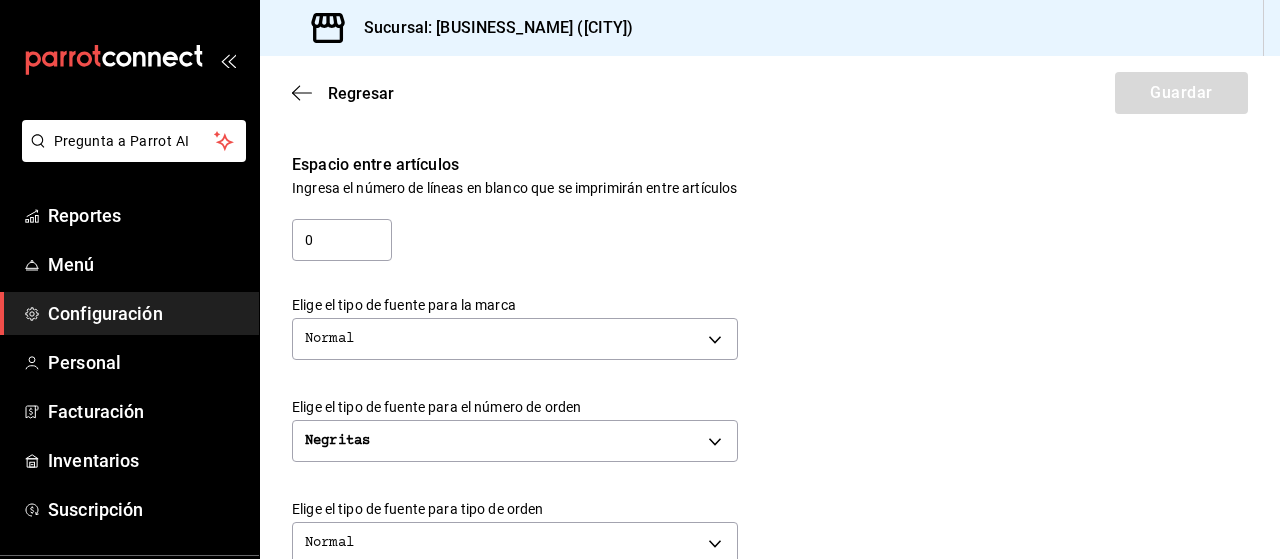 scroll, scrollTop: 356, scrollLeft: 0, axis: vertical 